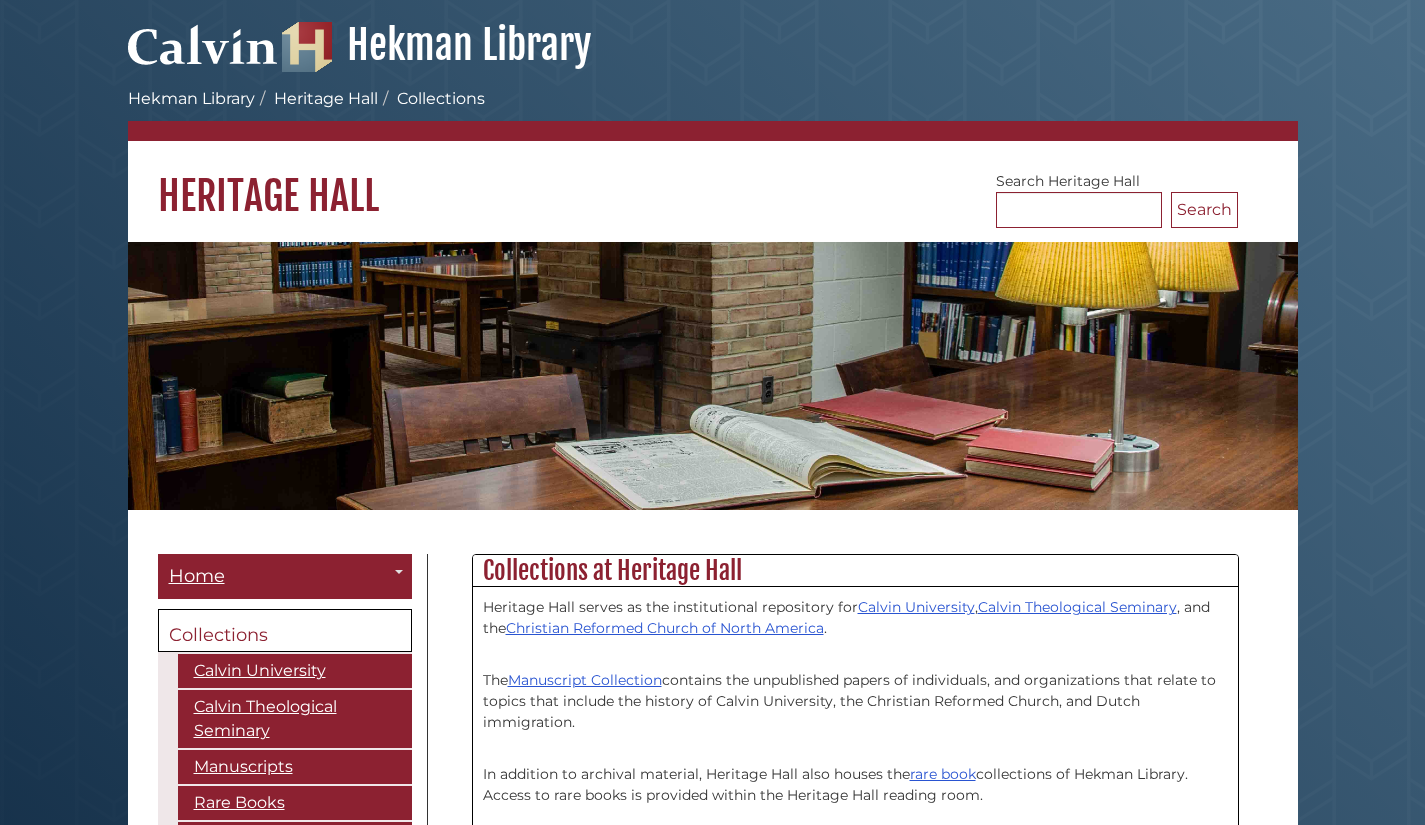 scroll, scrollTop: 0, scrollLeft: 0, axis: both 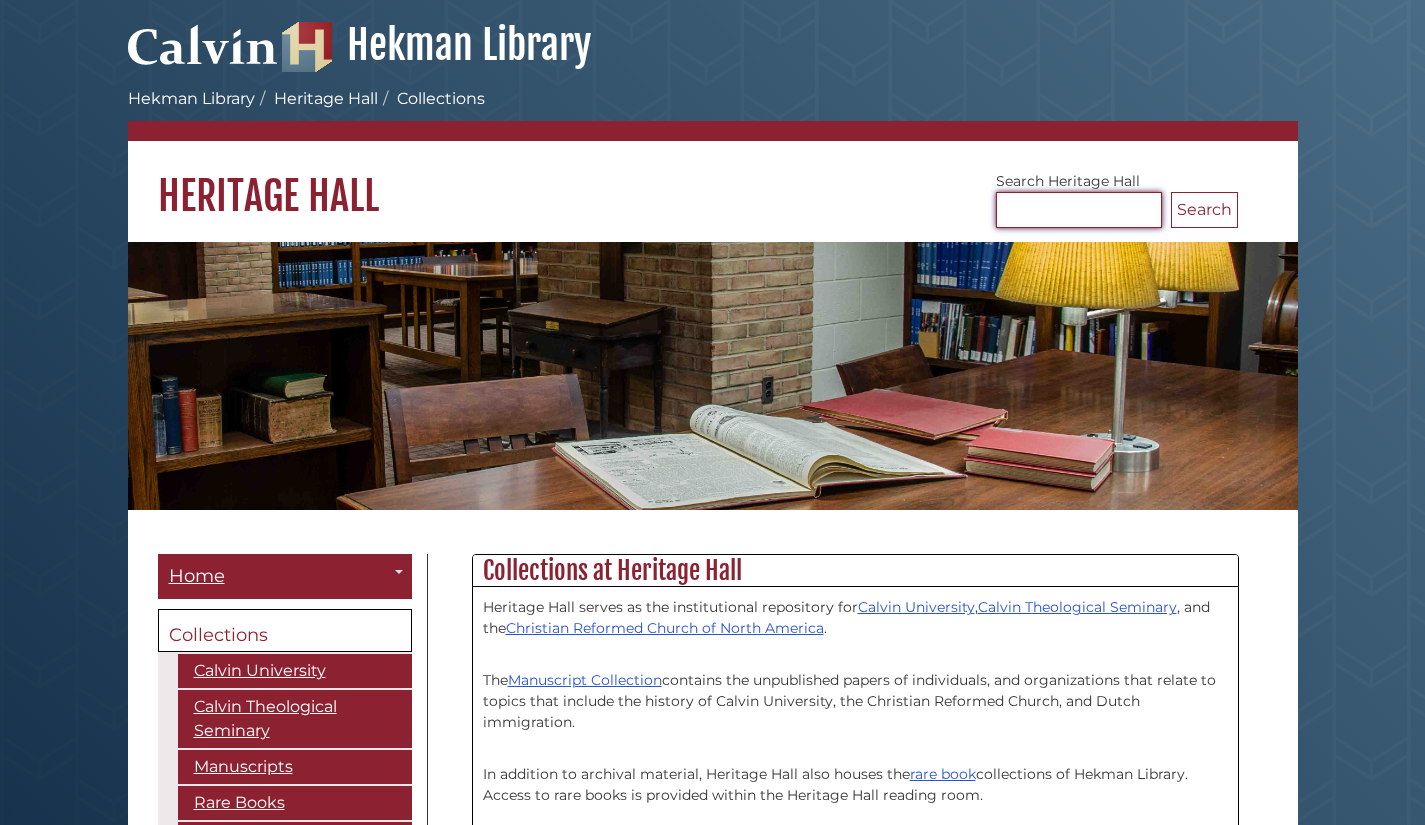 click on "Search Heritage Hall" at bounding box center [1079, 210] 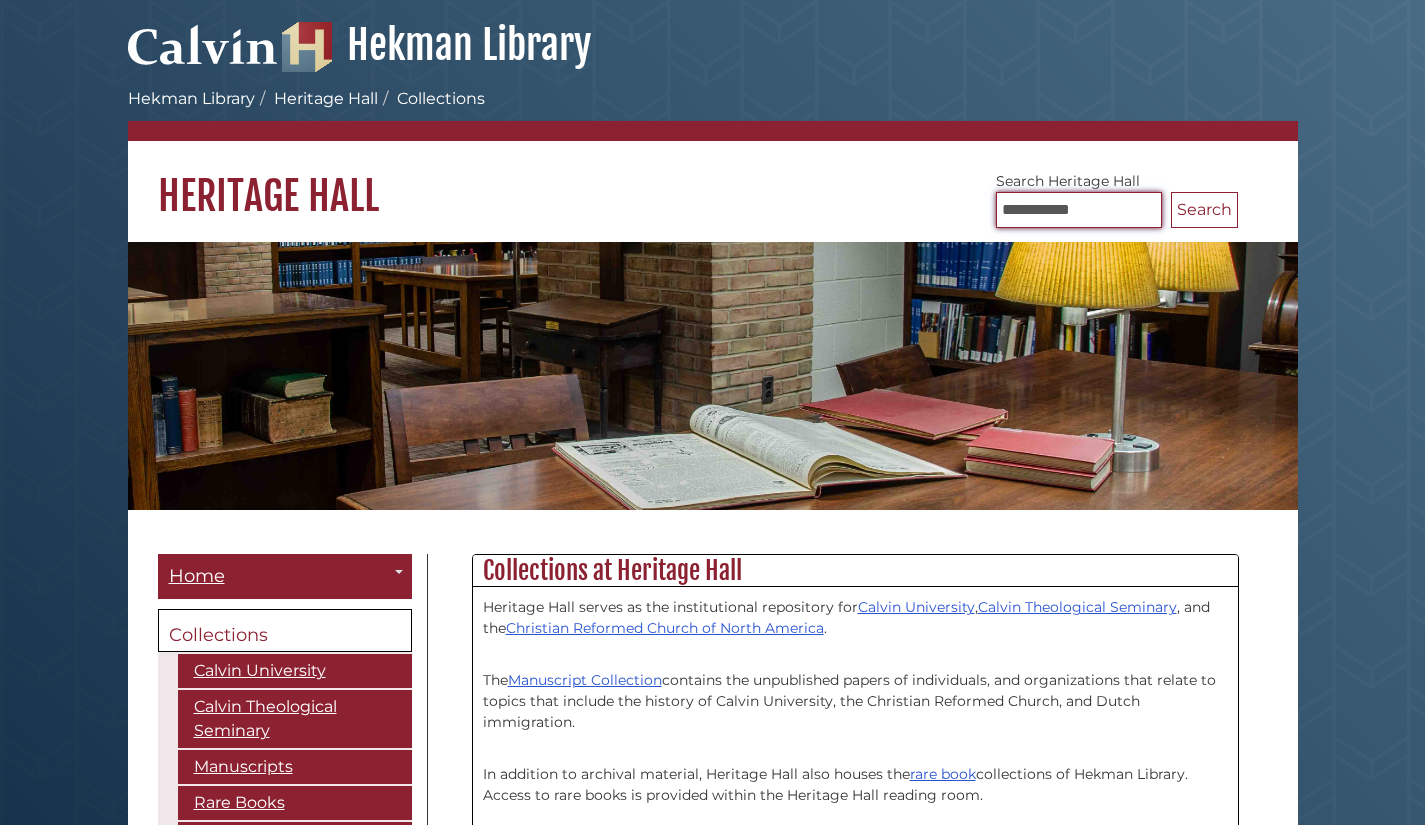 type on "**********" 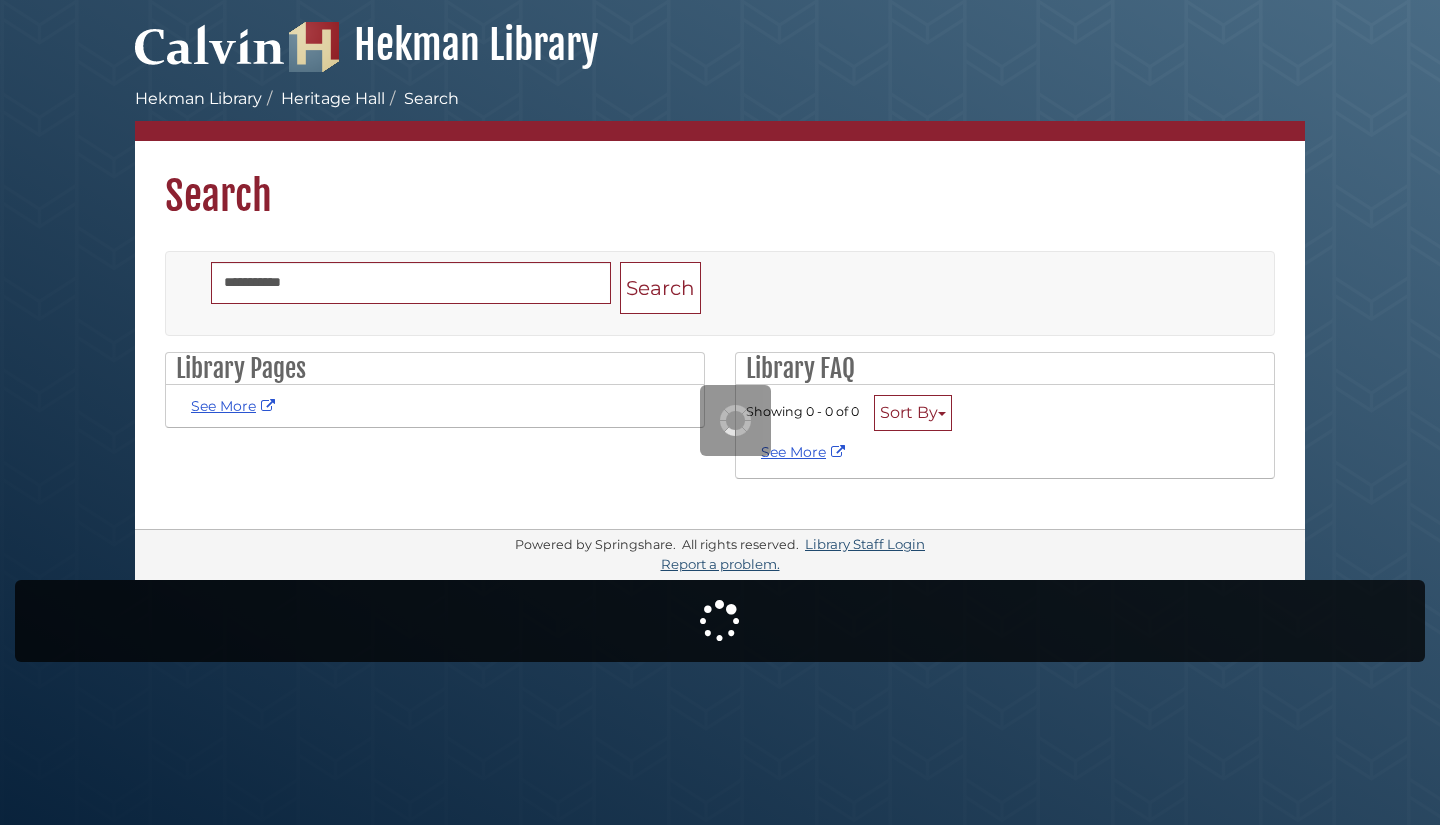 scroll, scrollTop: 0, scrollLeft: 0, axis: both 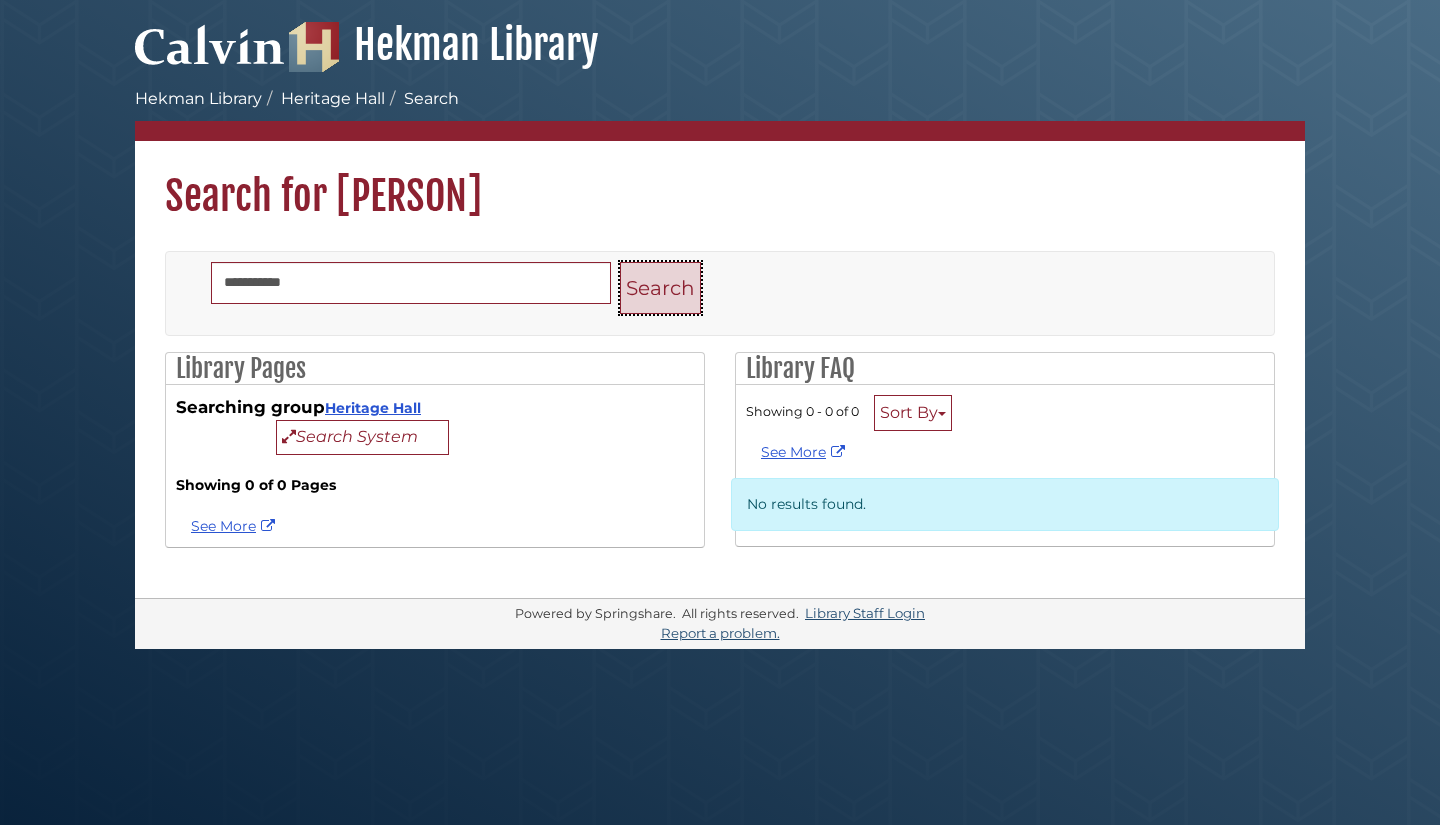 click on "Search" at bounding box center [660, 288] 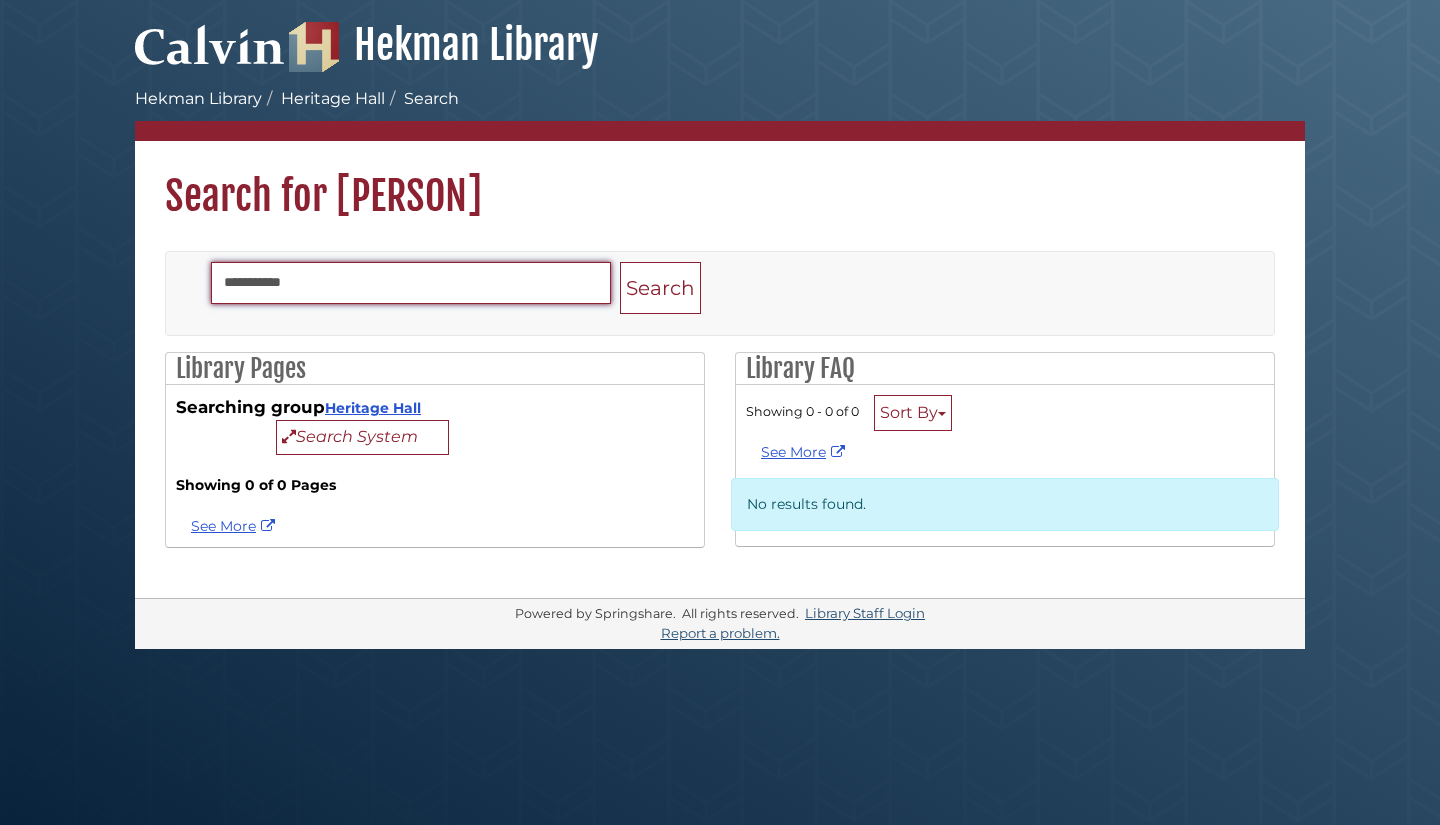 drag, startPoint x: 259, startPoint y: 287, endPoint x: 221, endPoint y: 294, distance: 38.63936 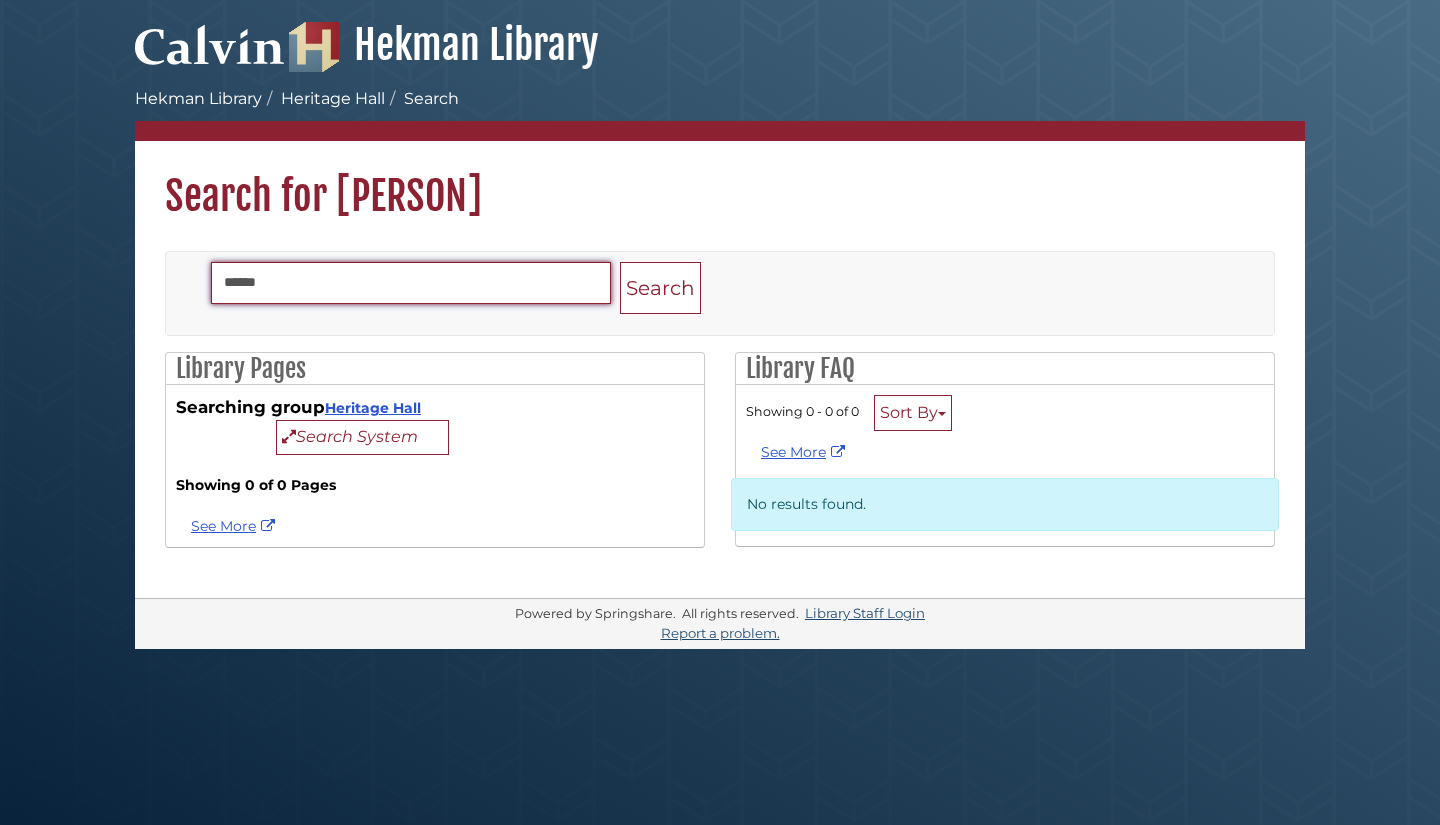 type on "******" 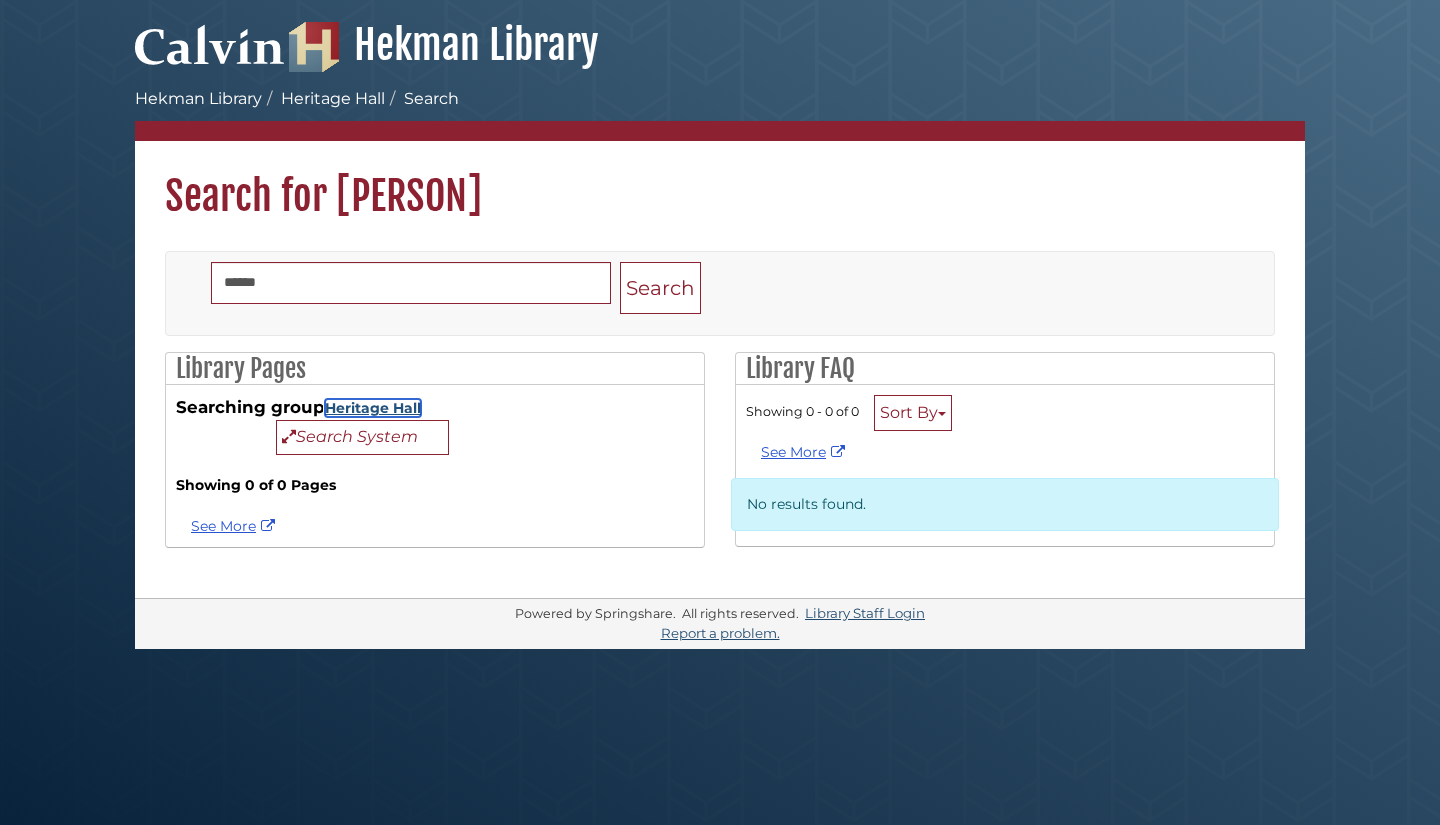 click on "Heritage Hall" at bounding box center [373, 408] 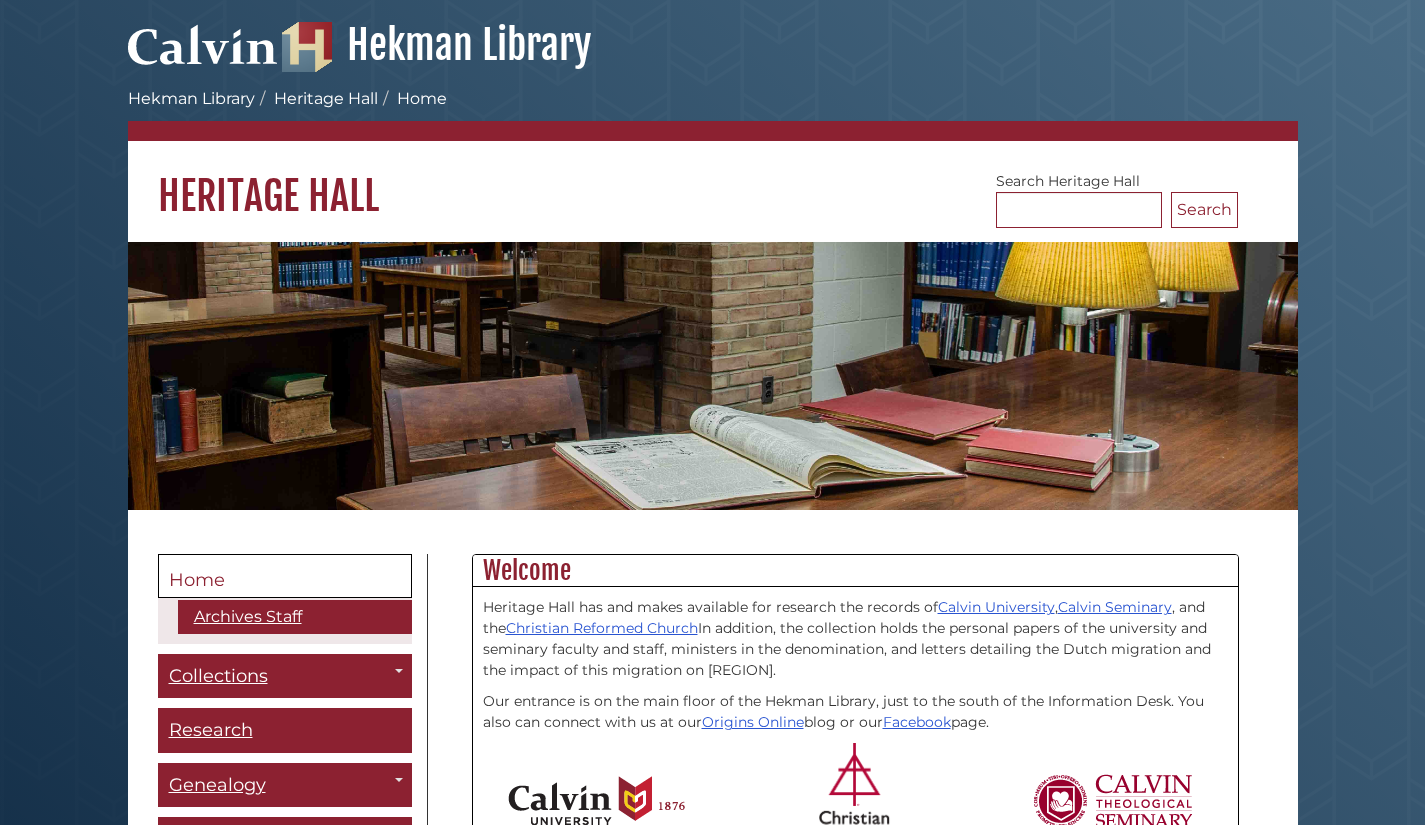 scroll, scrollTop: 0, scrollLeft: 0, axis: both 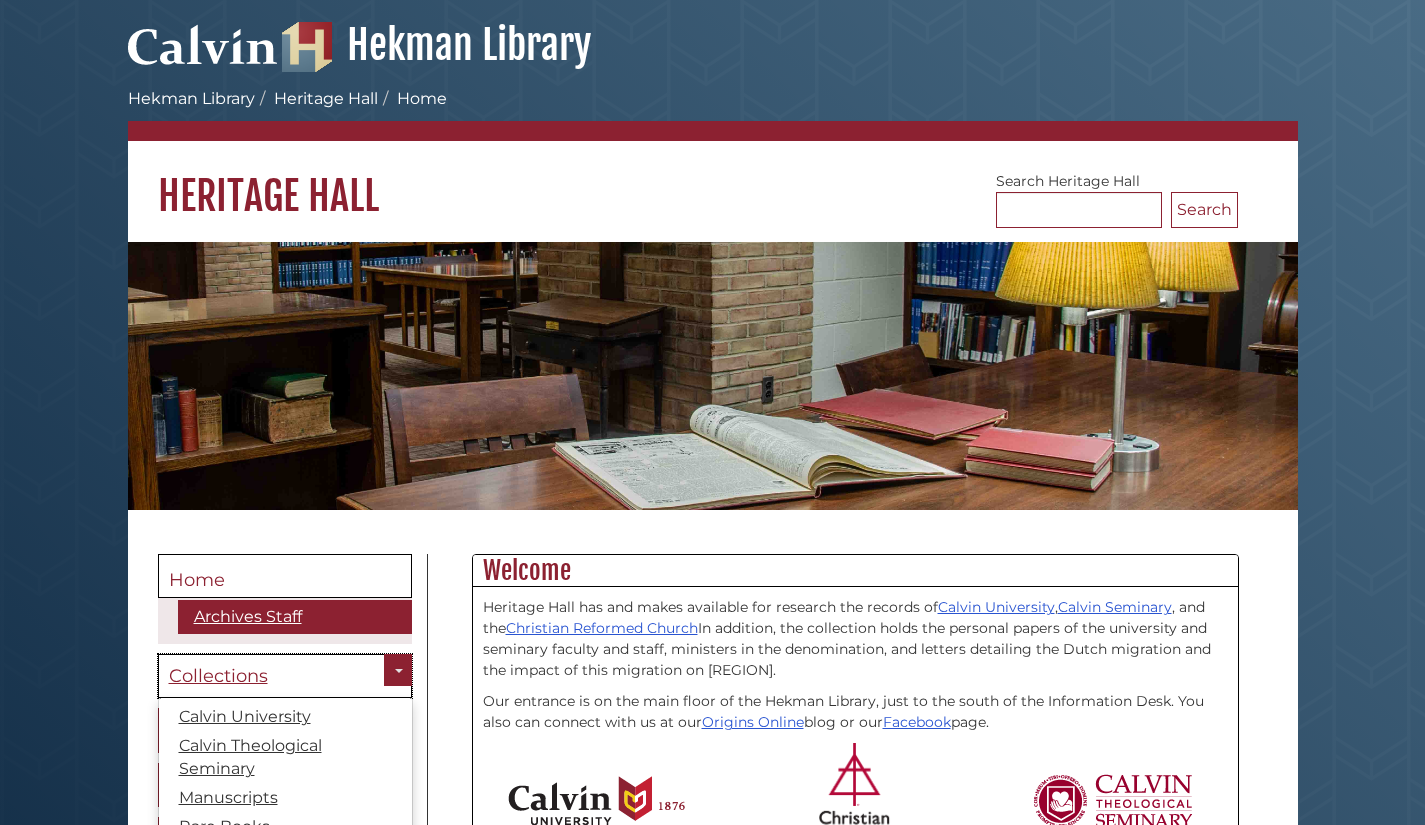 click on "Collections" at bounding box center (218, 676) 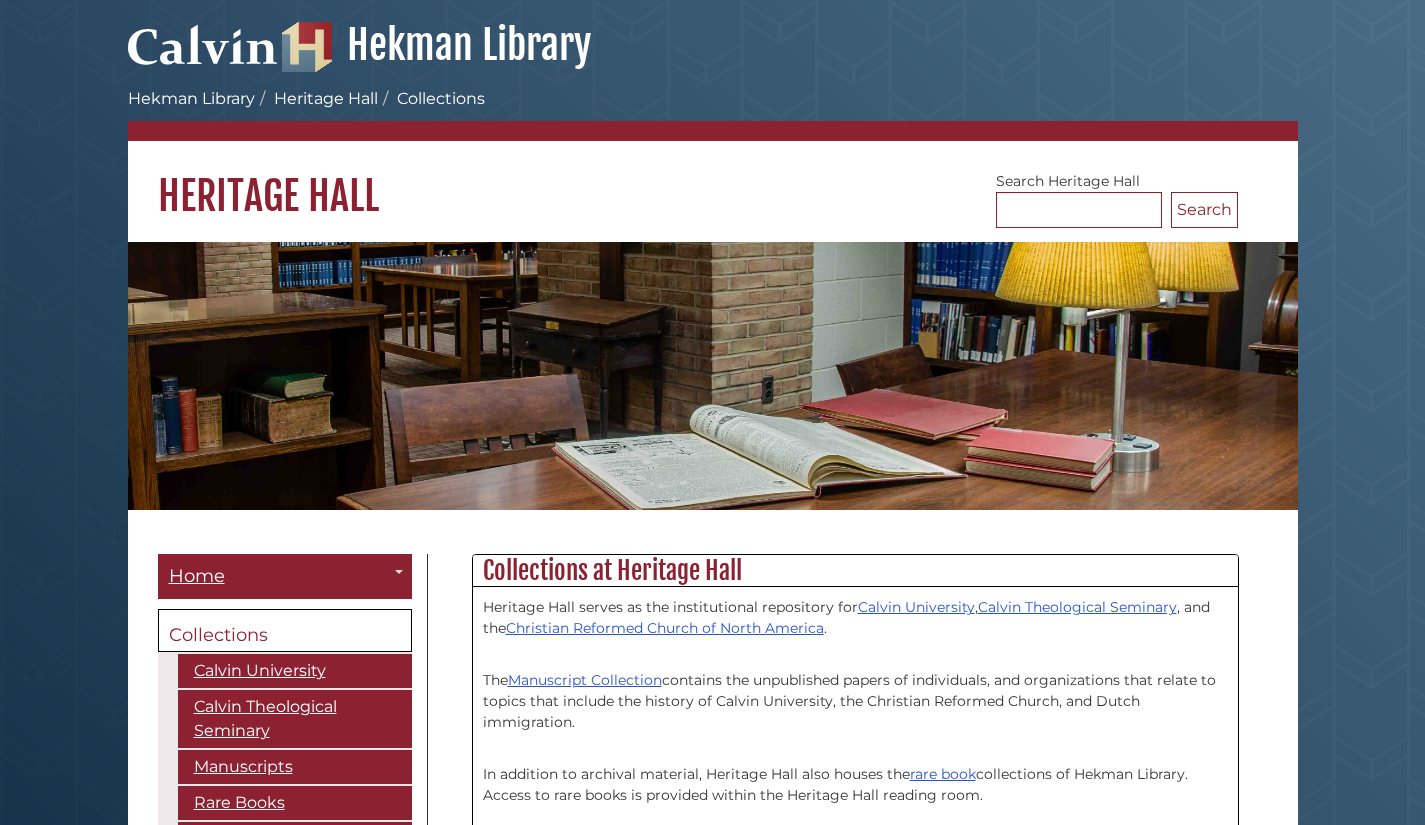 scroll, scrollTop: 0, scrollLeft: 0, axis: both 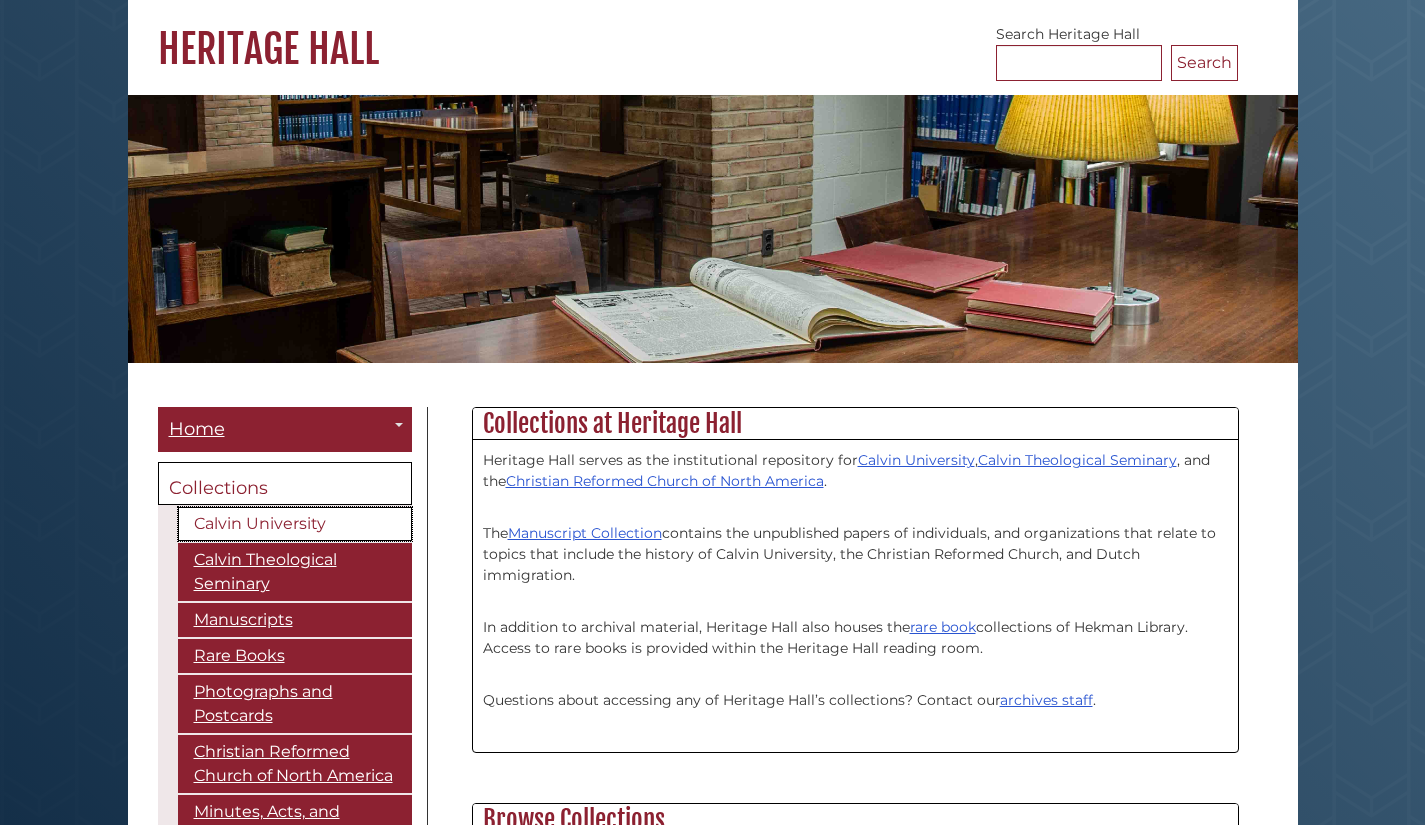 click on "Calvin University" at bounding box center [295, 524] 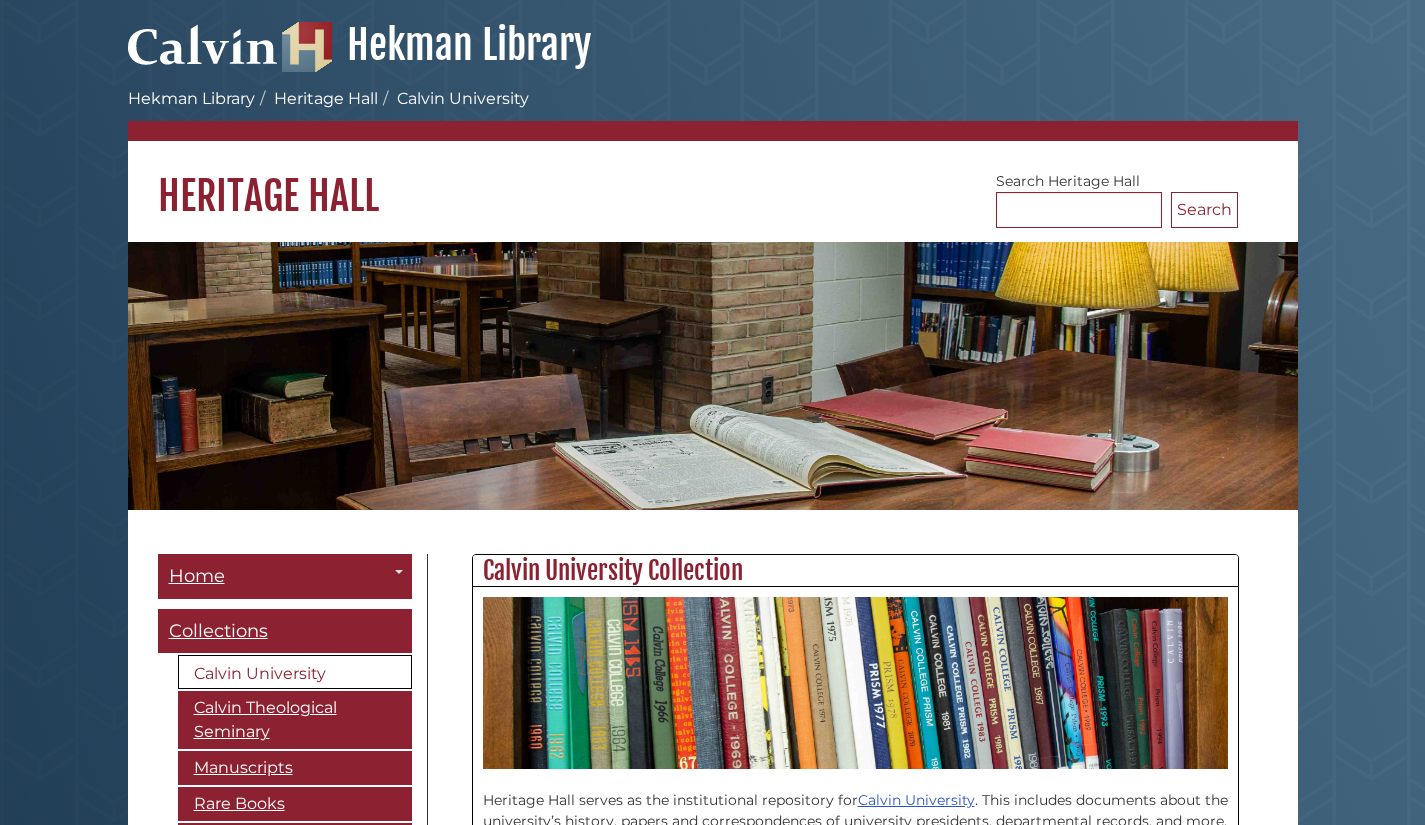 scroll, scrollTop: 0, scrollLeft: 0, axis: both 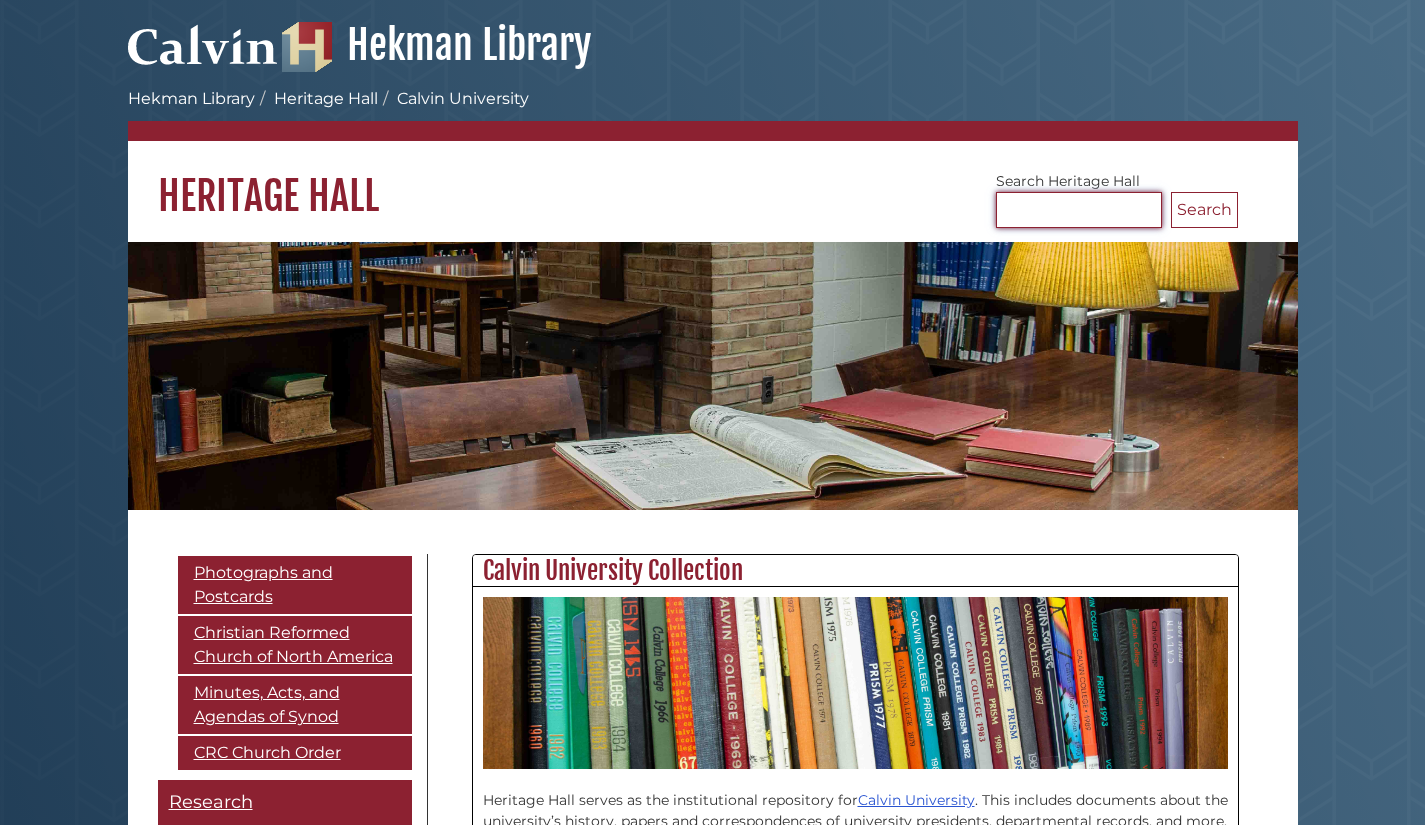 click on "Search Heritage Hall" at bounding box center (1079, 210) 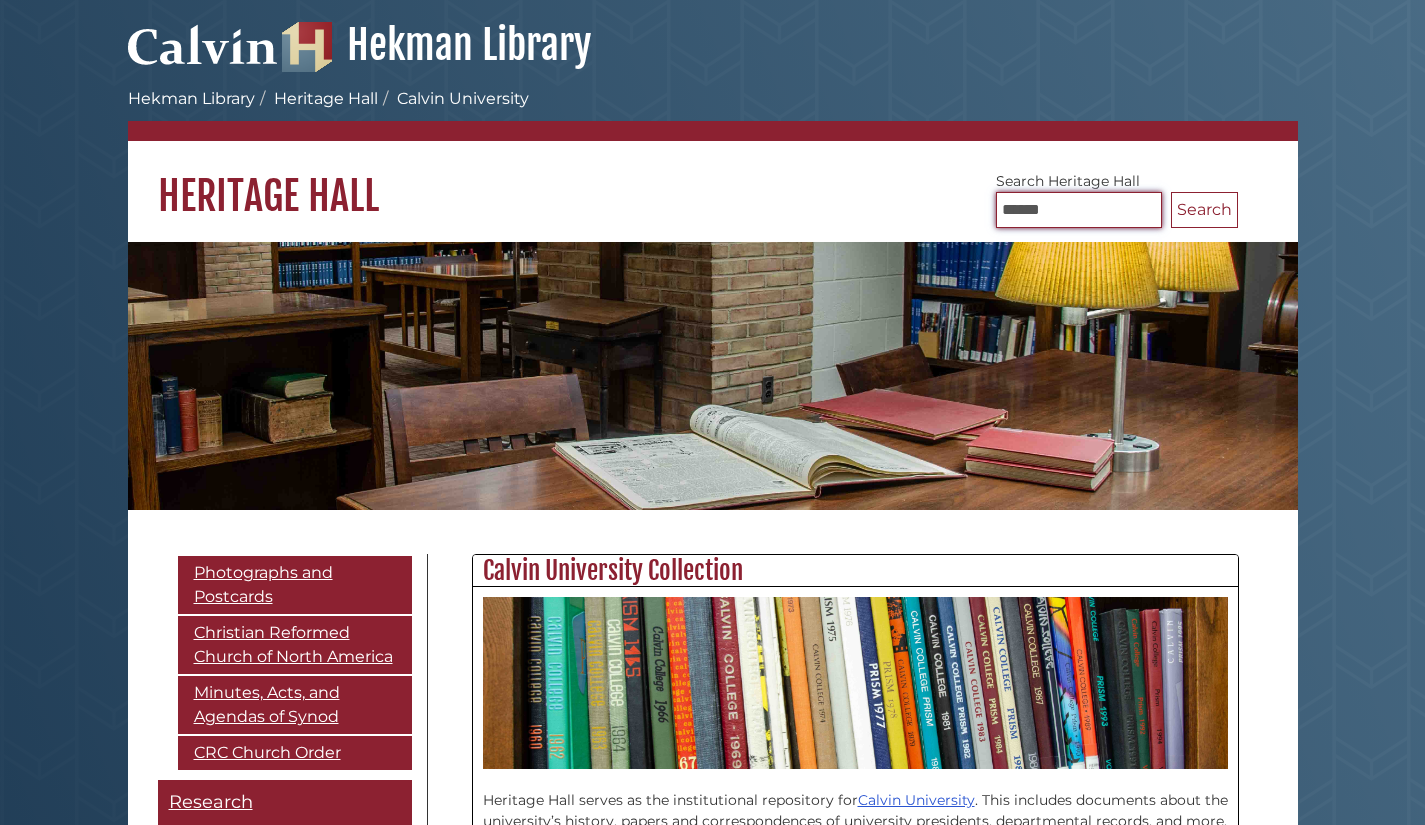 type on "******" 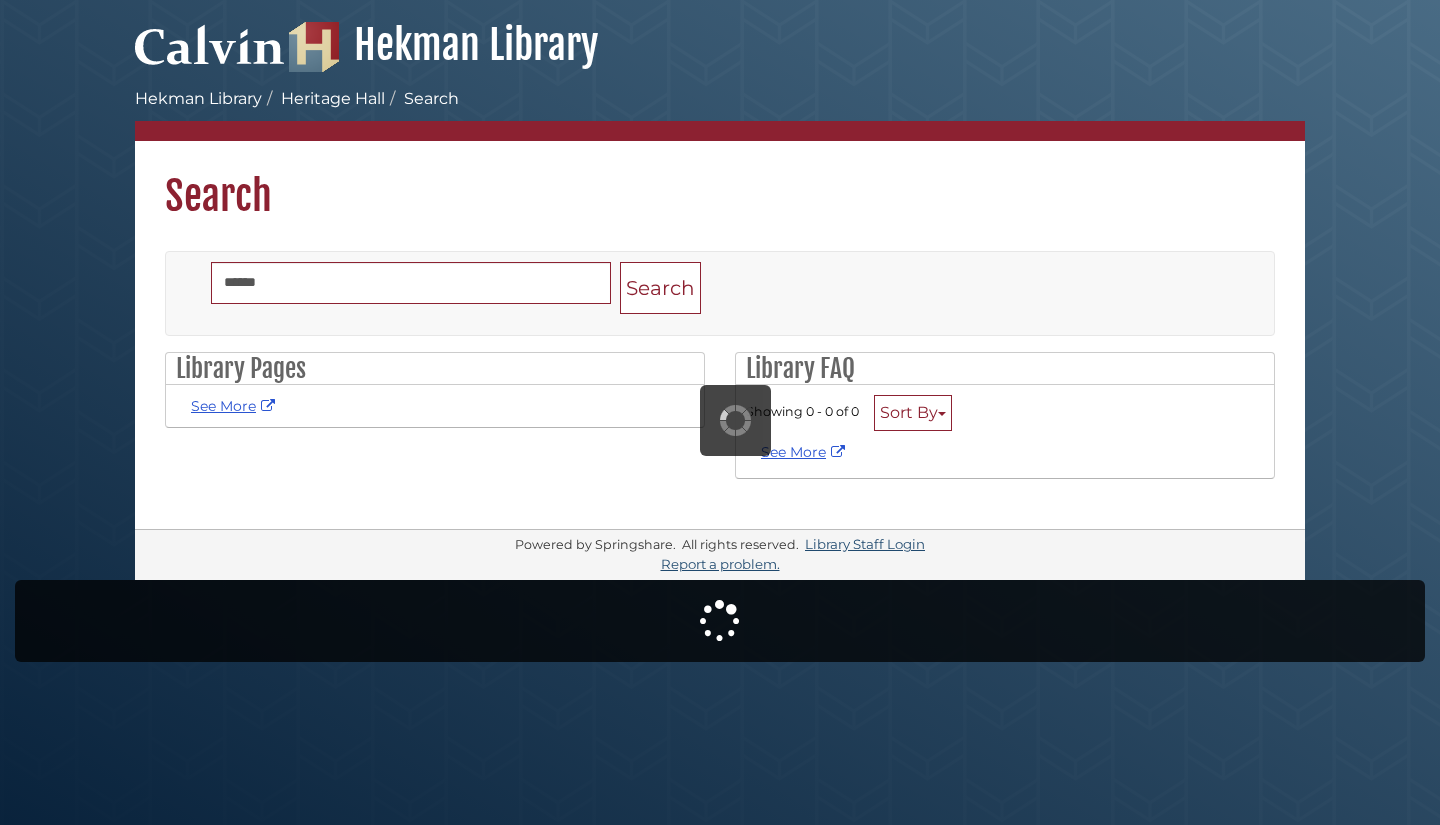 scroll, scrollTop: 0, scrollLeft: 0, axis: both 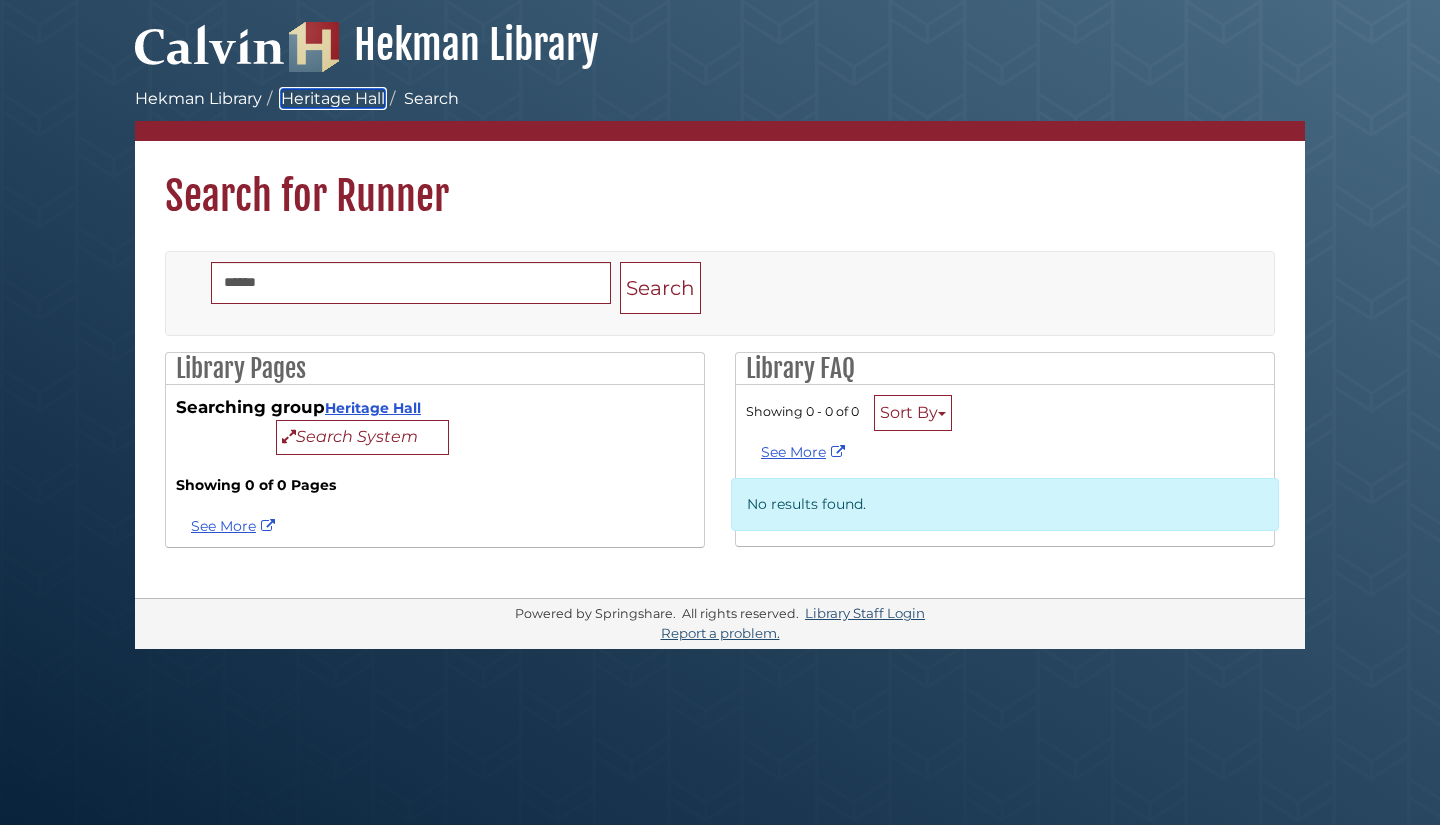 click on "Heritage Hall" at bounding box center (333, 98) 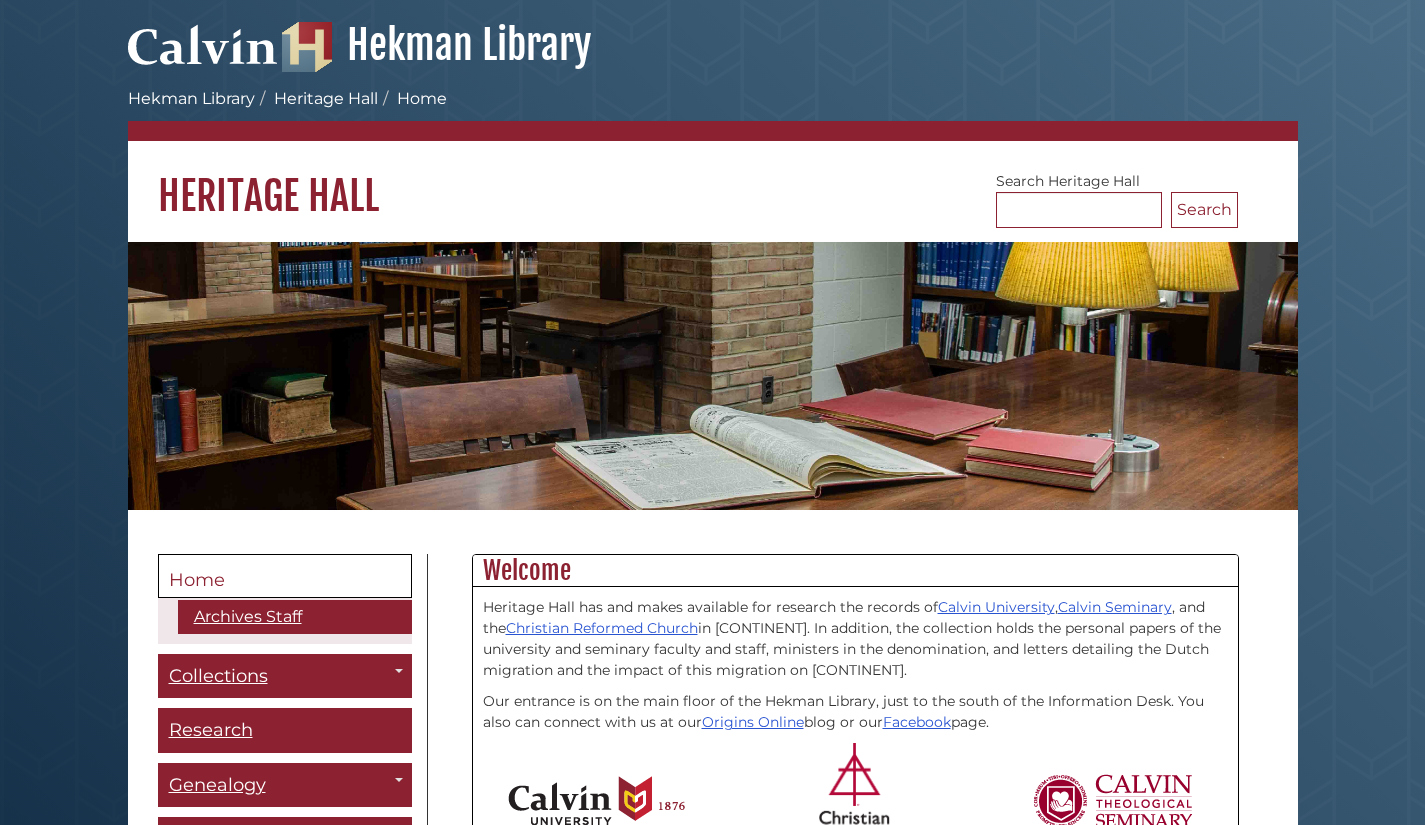 scroll, scrollTop: 0, scrollLeft: 0, axis: both 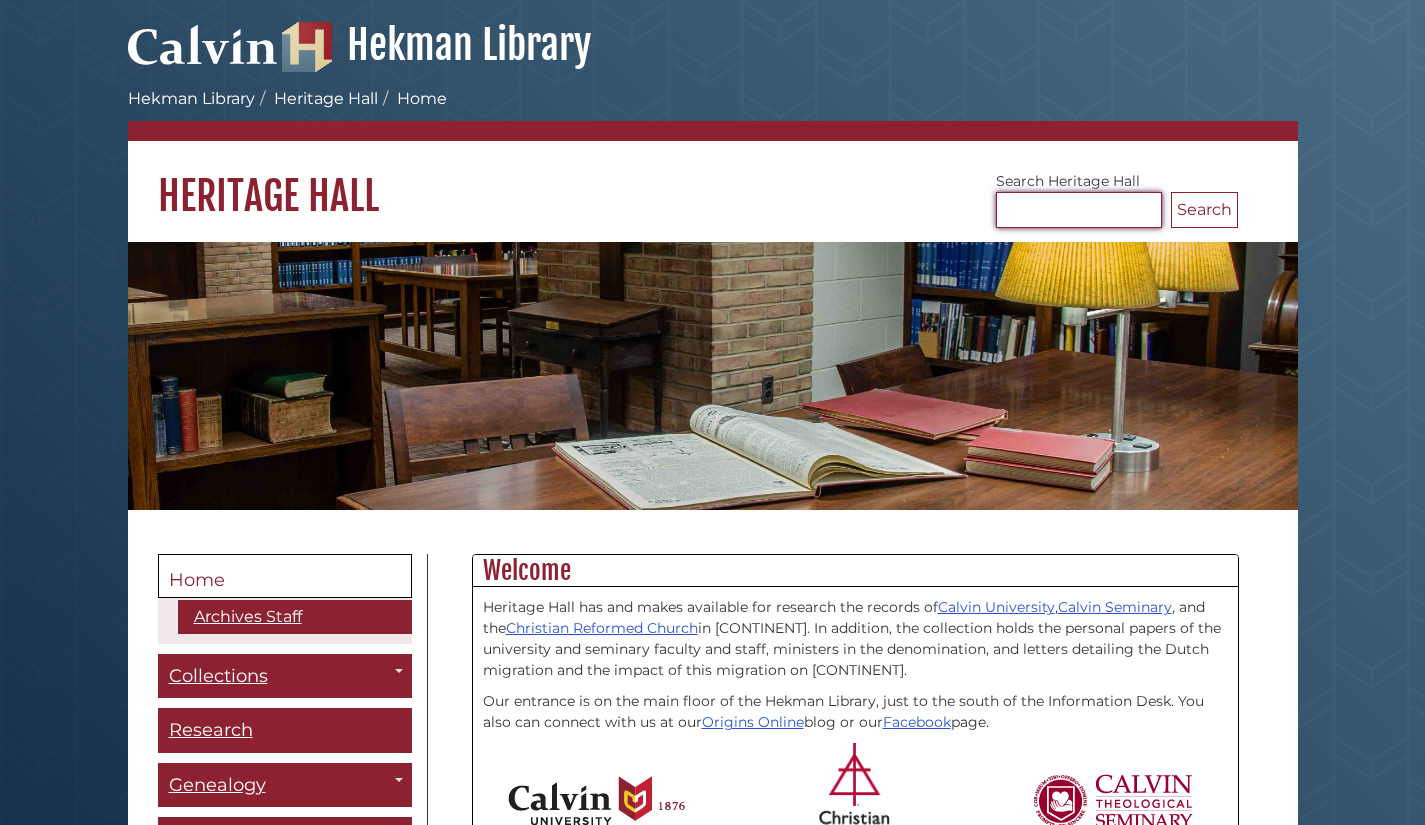 click on "Search Heritage Hall" at bounding box center (1079, 210) 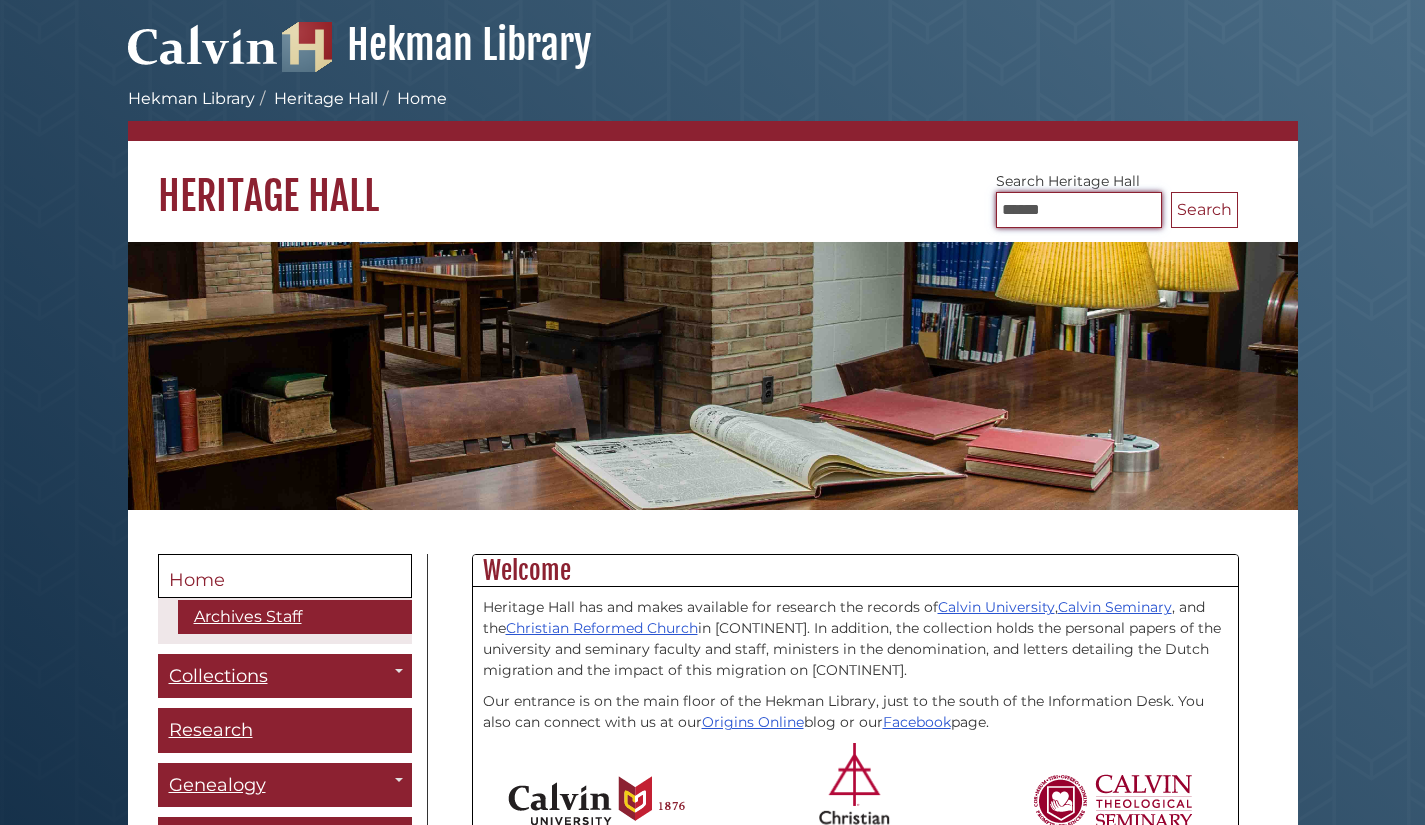 type on "******" 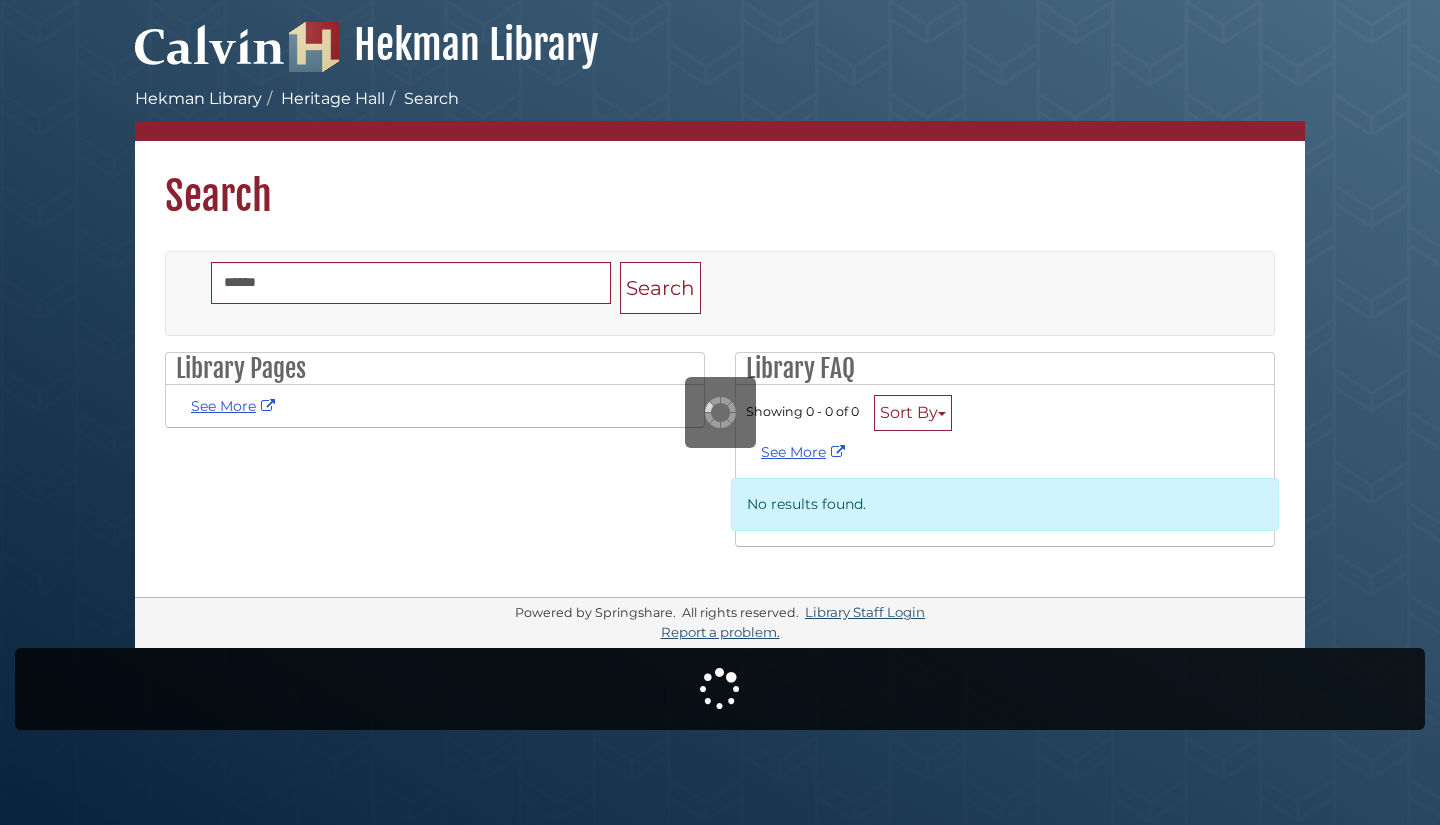 scroll, scrollTop: 0, scrollLeft: 0, axis: both 